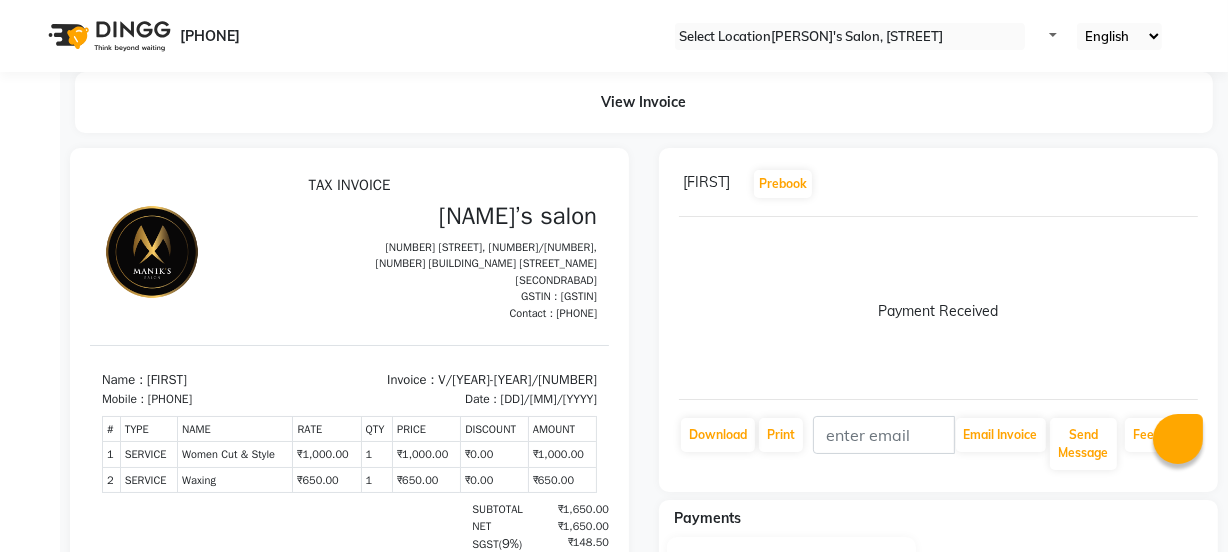 scroll, scrollTop: 0, scrollLeft: 0, axis: both 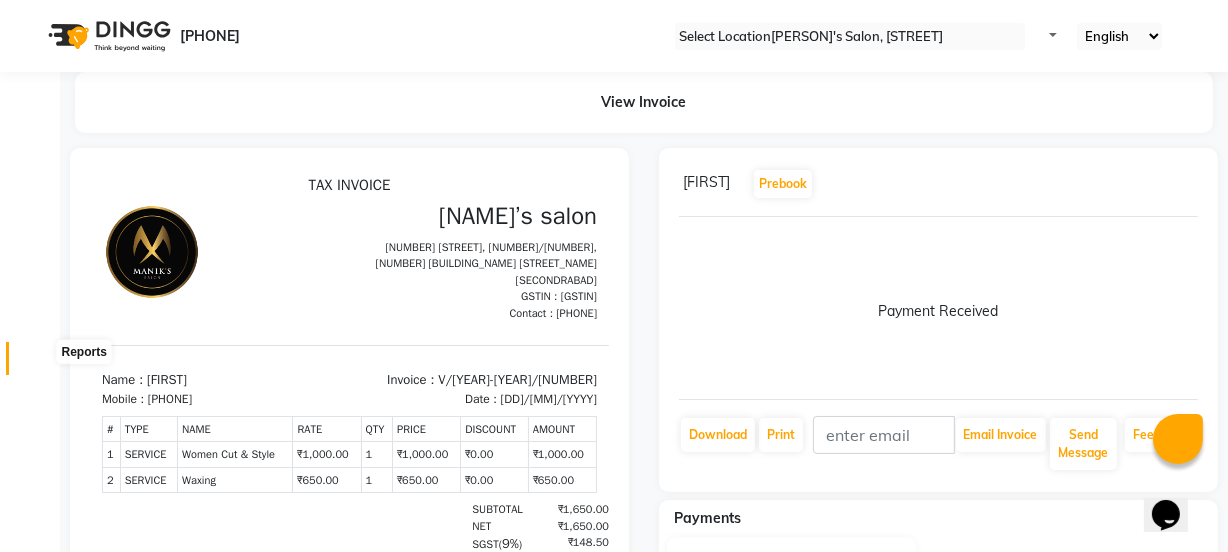 click at bounding box center [38, 363] 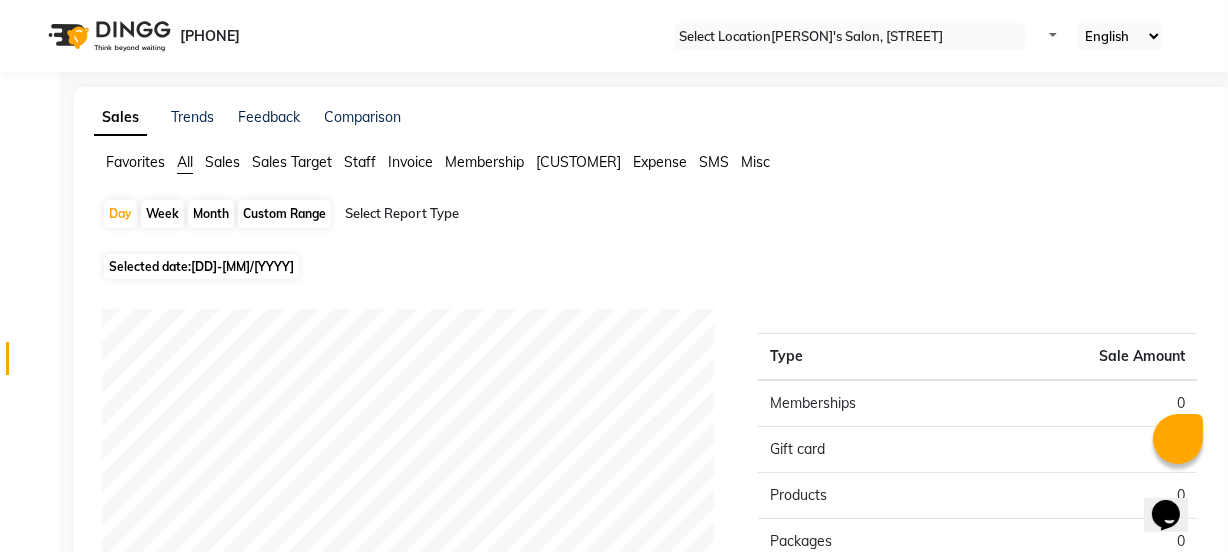 click on "Staff" at bounding box center (135, 162) 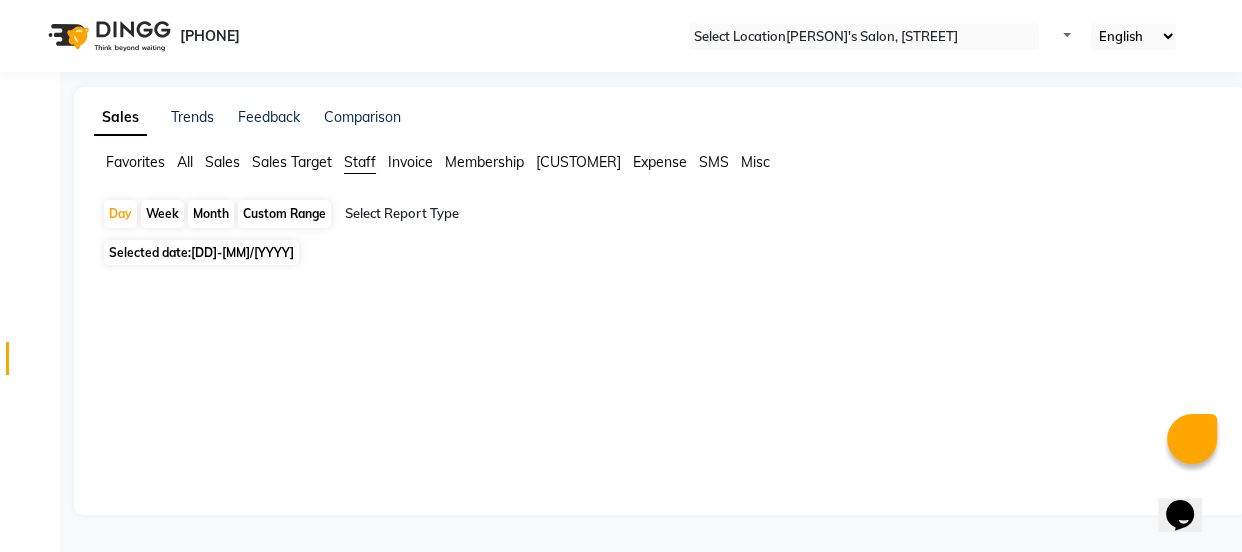click on "Month" at bounding box center (211, 214) 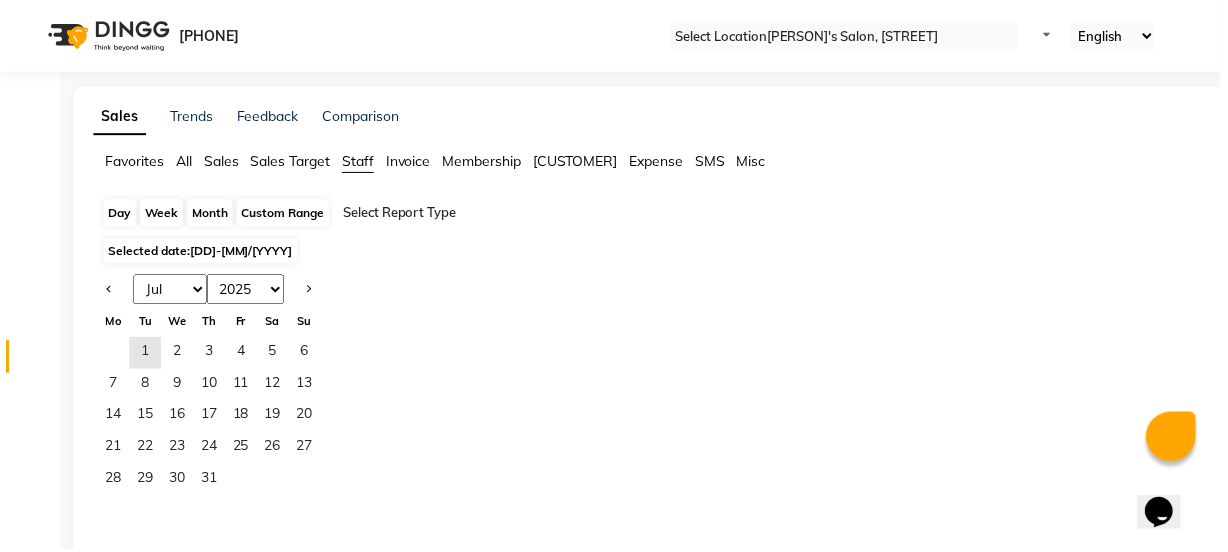 click on "Month" at bounding box center [211, 214] 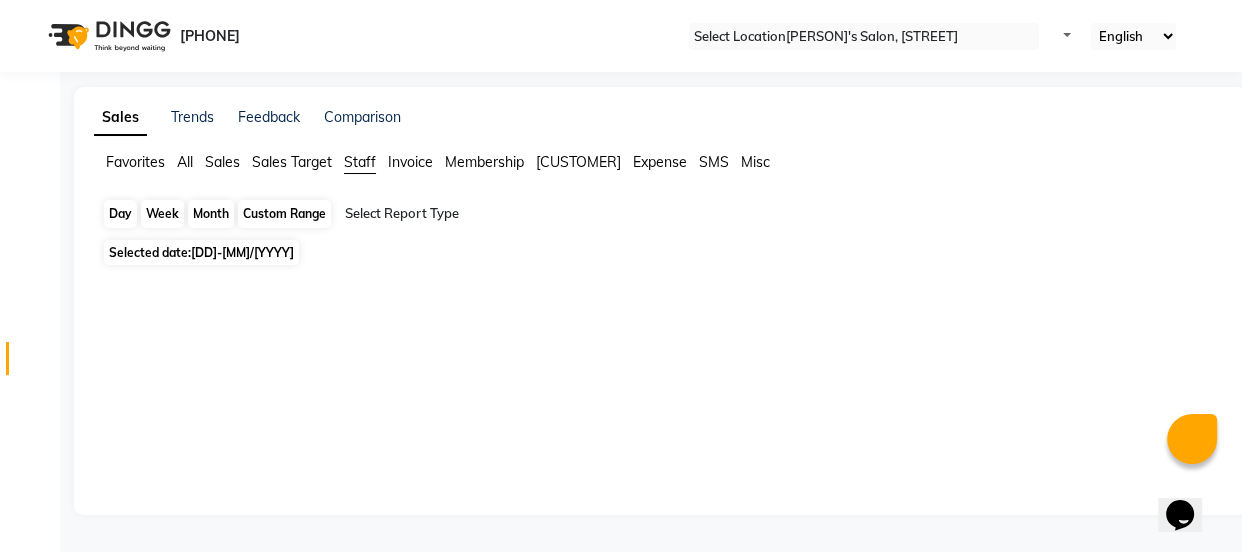 click on "Month" at bounding box center [211, 214] 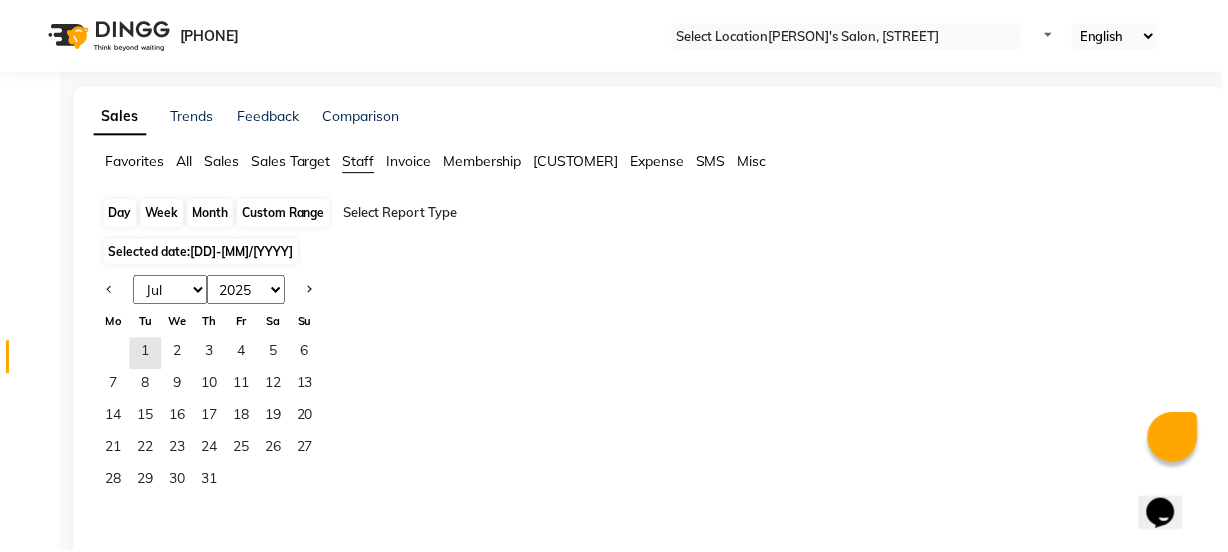 click on "Month" at bounding box center (211, 214) 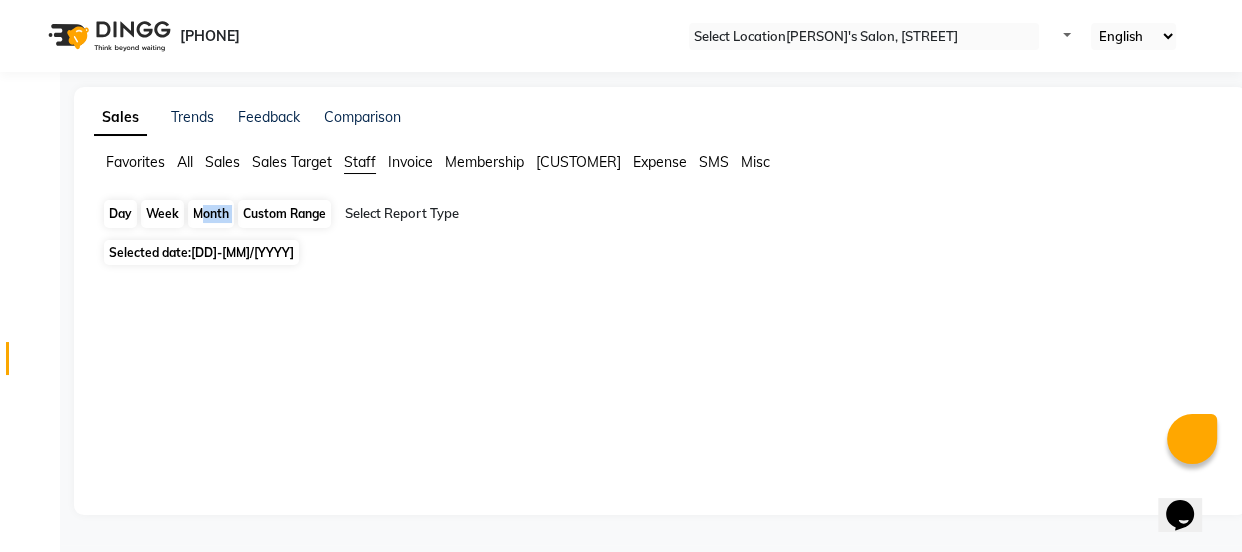 click on "Month" at bounding box center [211, 214] 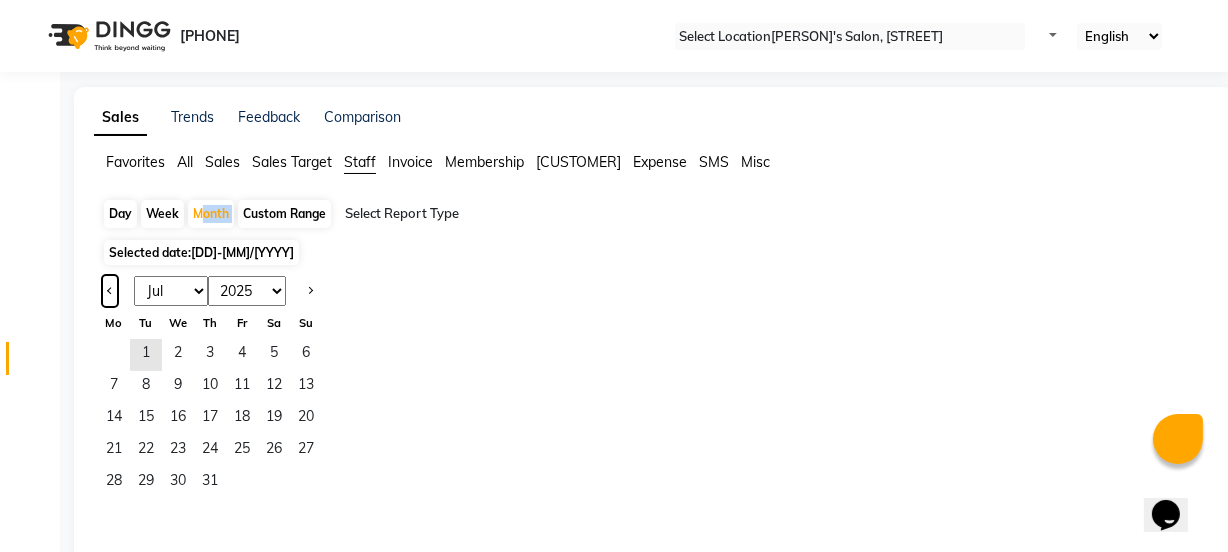 click at bounding box center (110, 289) 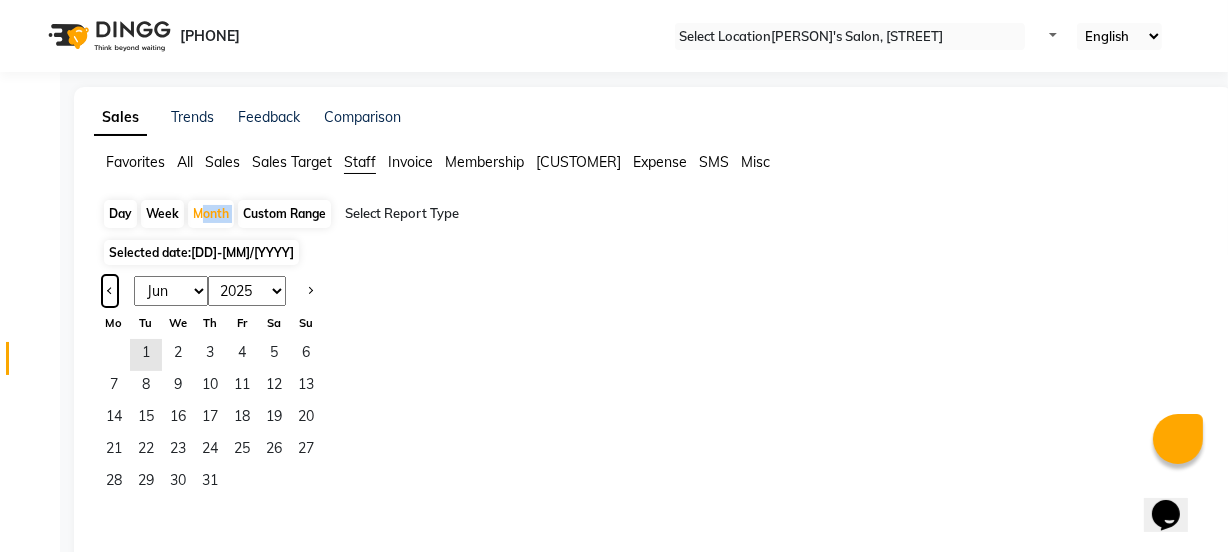 click at bounding box center [110, 289] 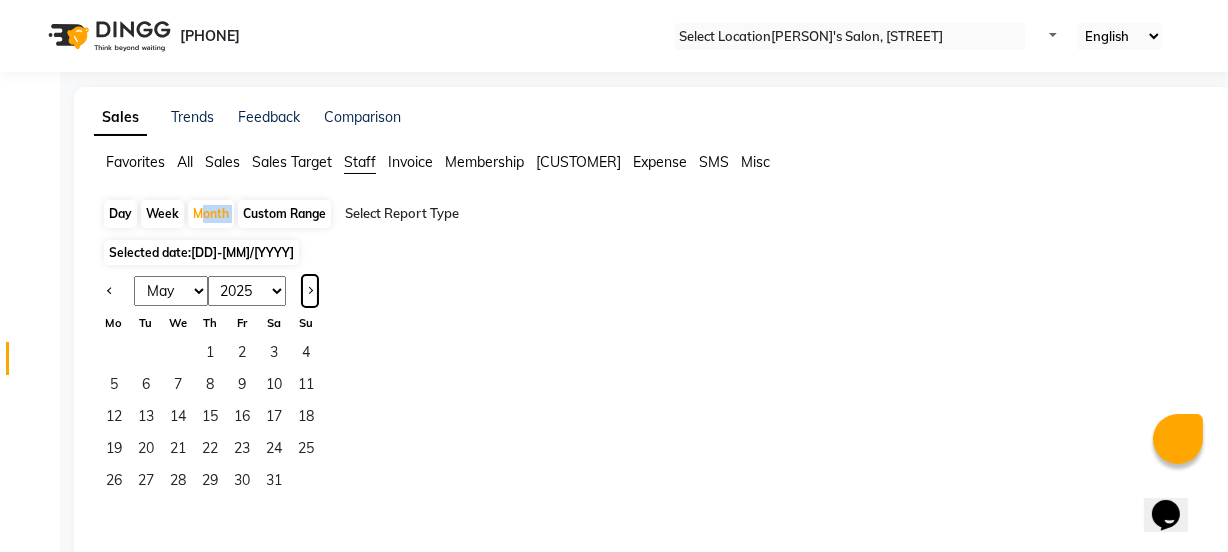 click at bounding box center [310, 291] 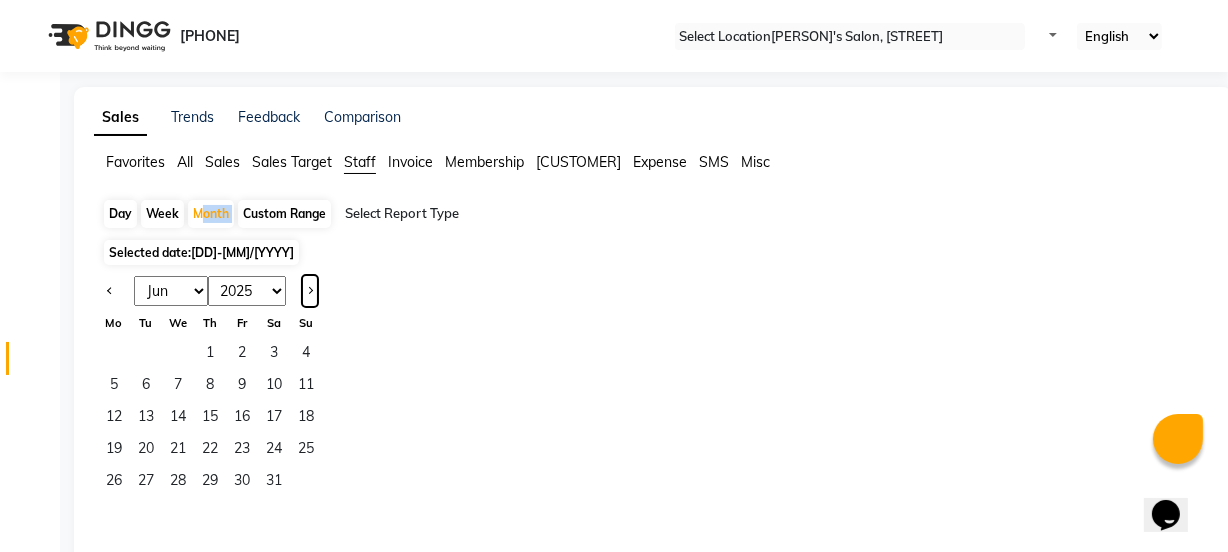 click at bounding box center [310, 291] 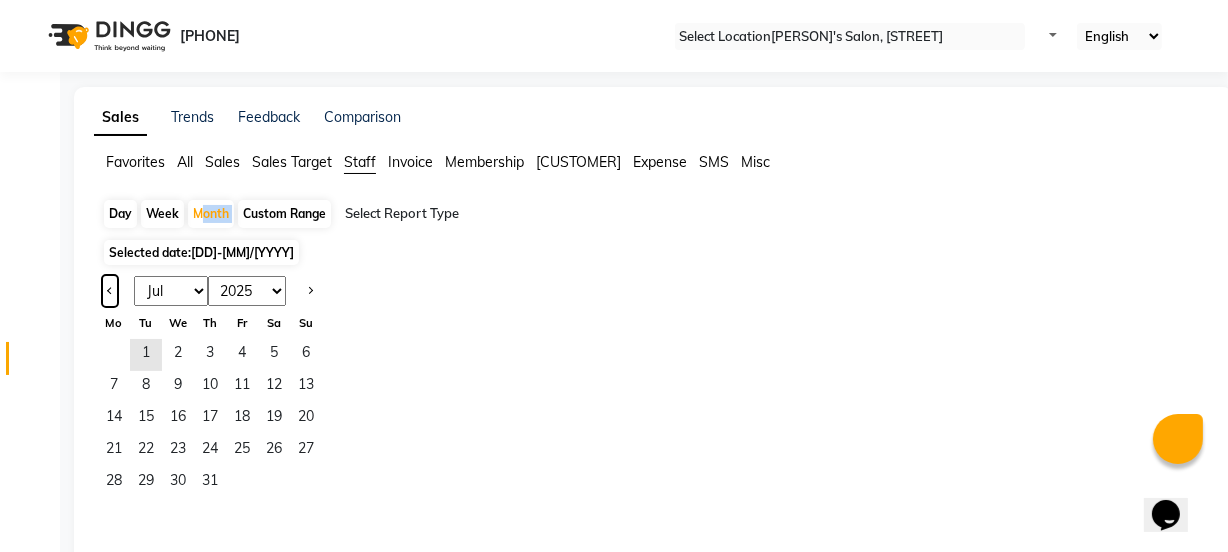 click at bounding box center [110, 291] 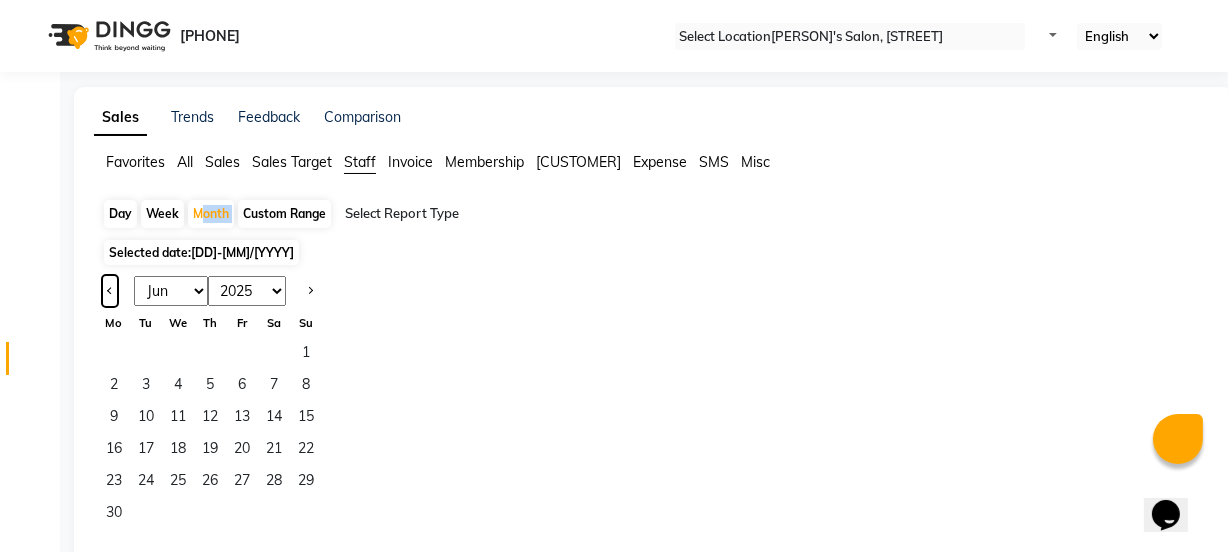 click at bounding box center (110, 291) 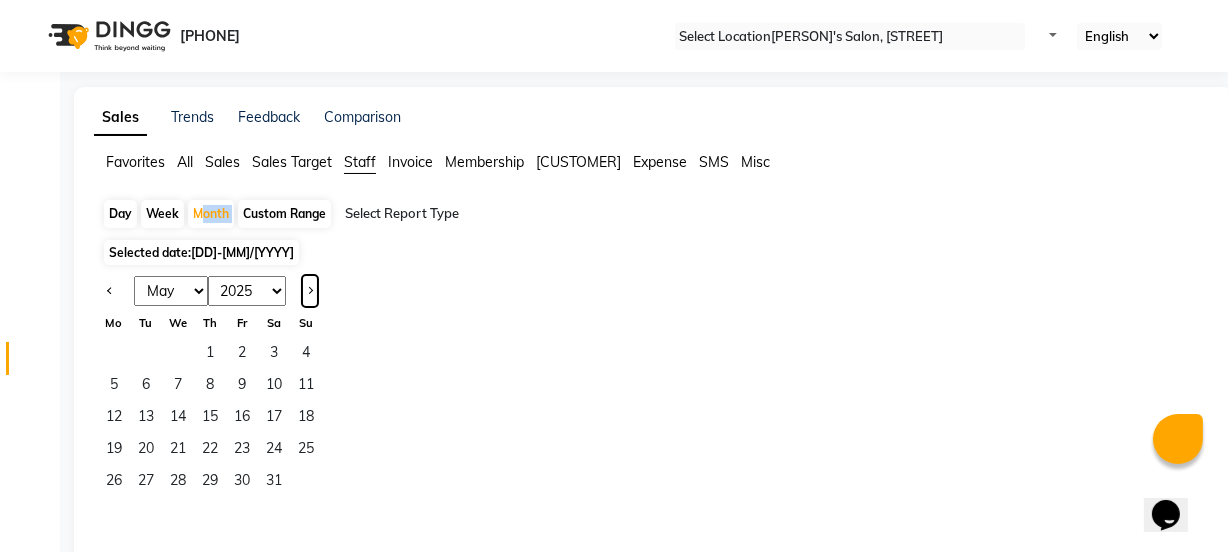 click at bounding box center [310, 291] 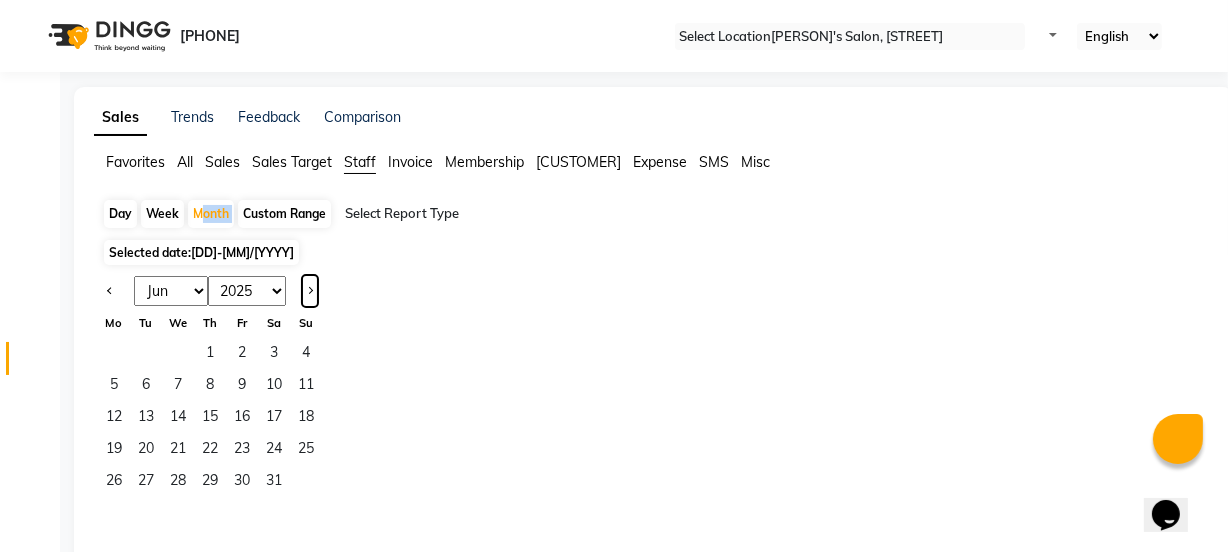 click at bounding box center [310, 291] 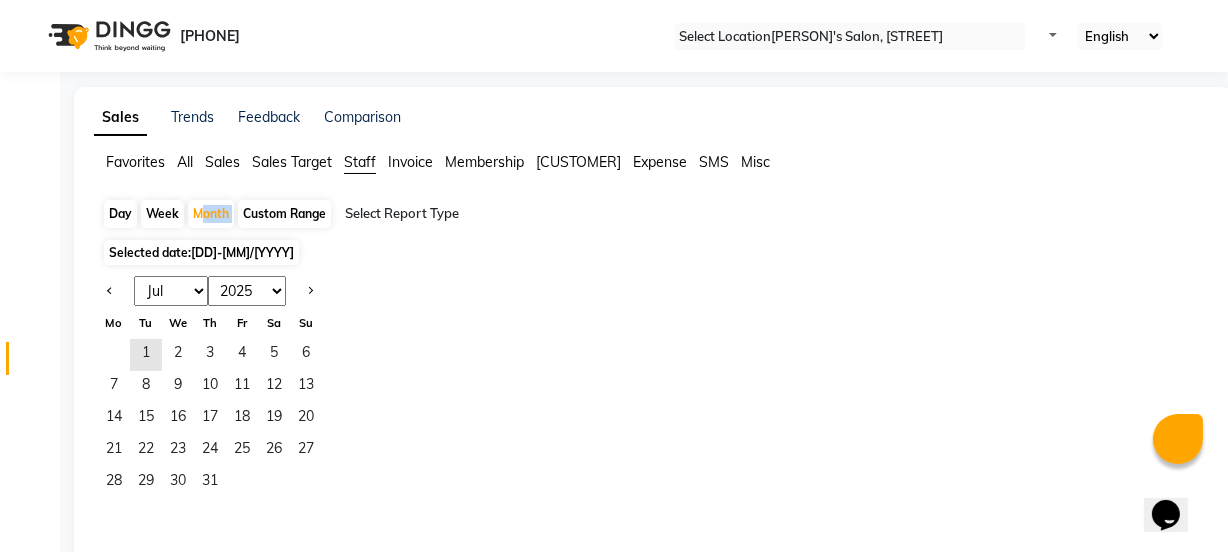 click on "Jan Feb Mar Apr May Jun Jul Aug Sep Oct Nov Dec" at bounding box center (171, 291) 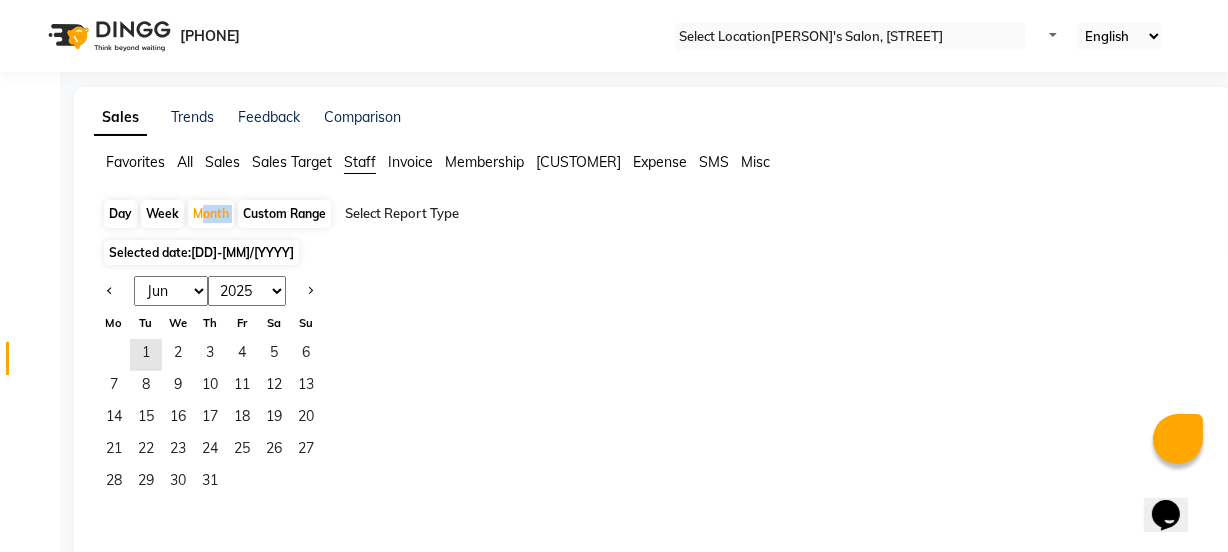 click on "Jan Feb Mar Apr May Jun Jul Aug Sep Oct Nov Dec" at bounding box center [171, 291] 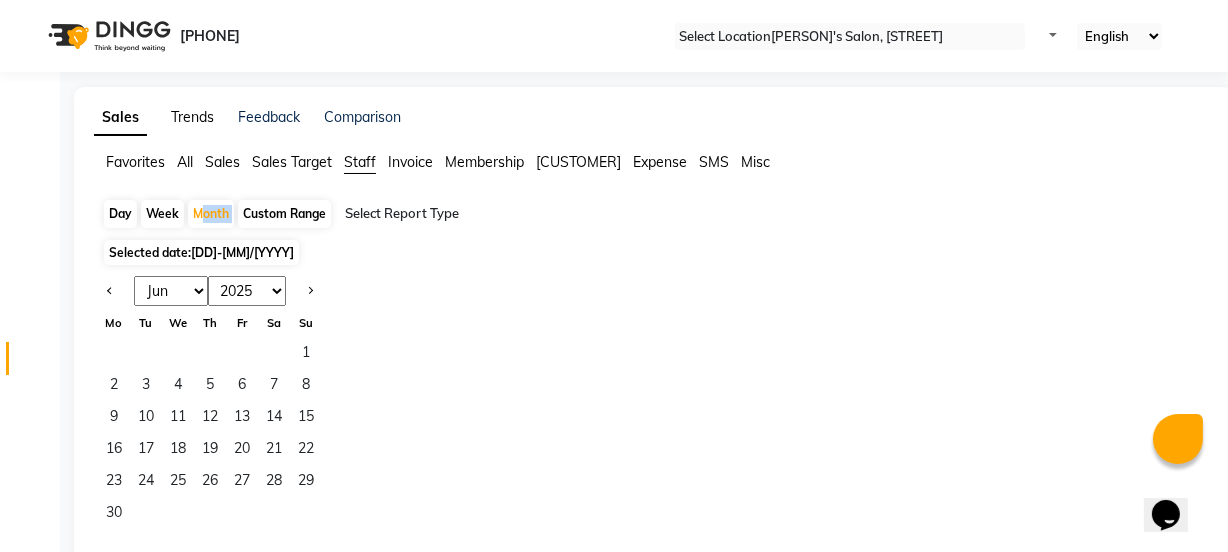 click on "Trends" at bounding box center (192, 117) 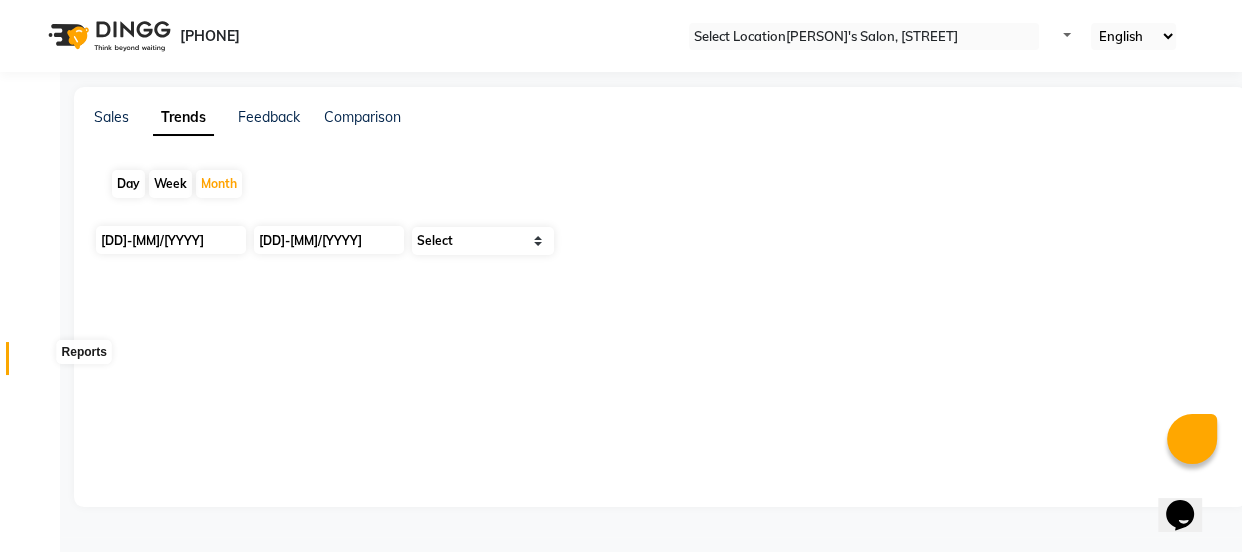 click at bounding box center (38, 363) 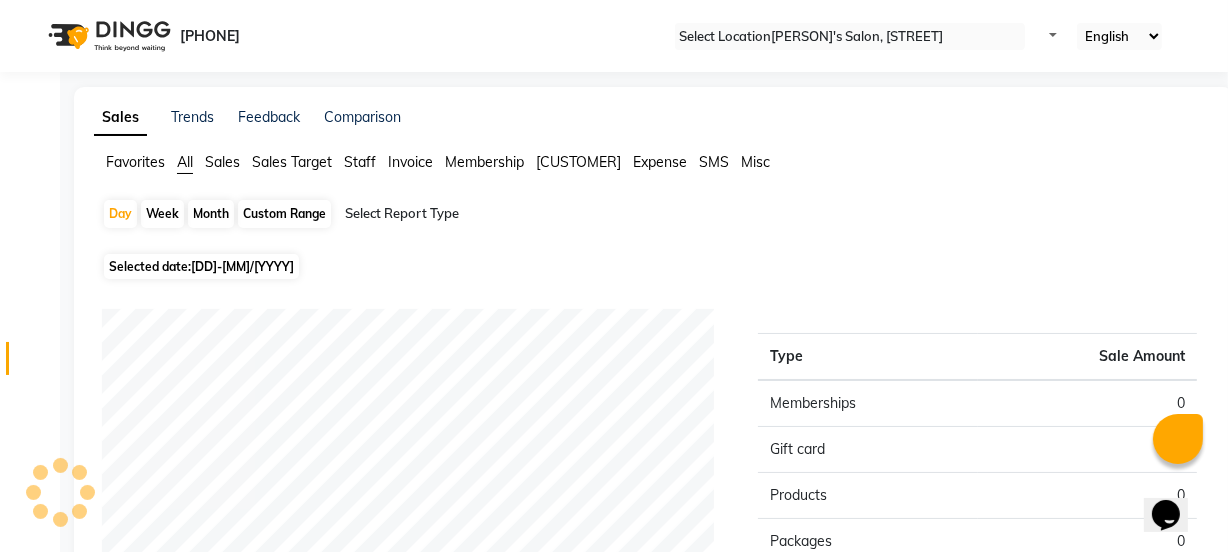 click on "Staff" at bounding box center [135, 162] 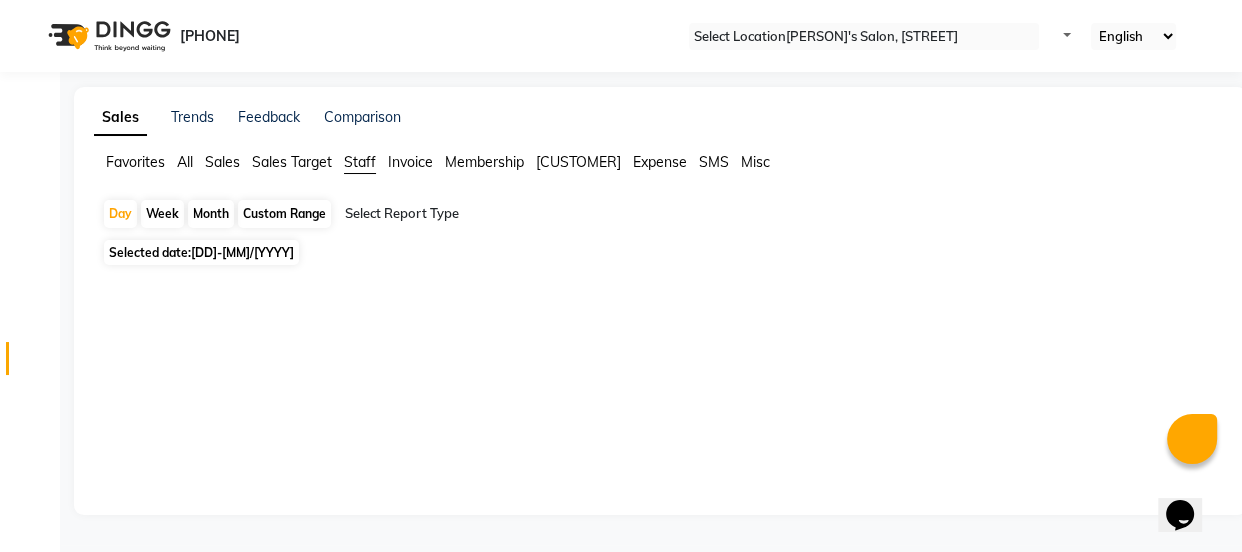 click on "Month" at bounding box center (211, 214) 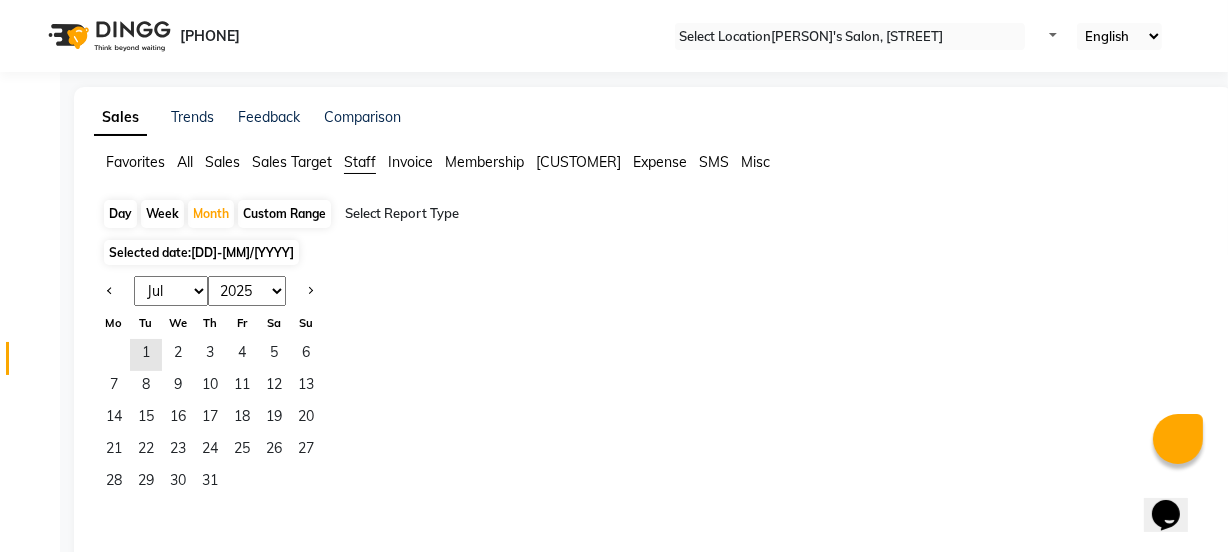 click on "Jan Feb Mar Apr May Jun Jul Aug Sep Oct Nov Dec" at bounding box center [171, 291] 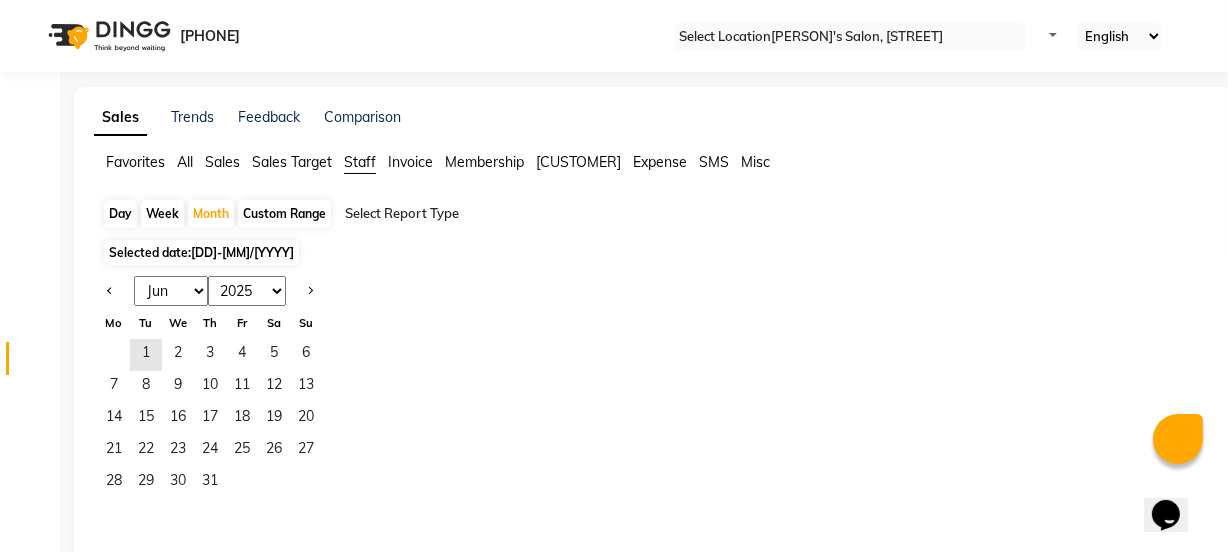 click on "Jan Feb Mar Apr May Jun Jul Aug Sep Oct Nov Dec" at bounding box center (171, 291) 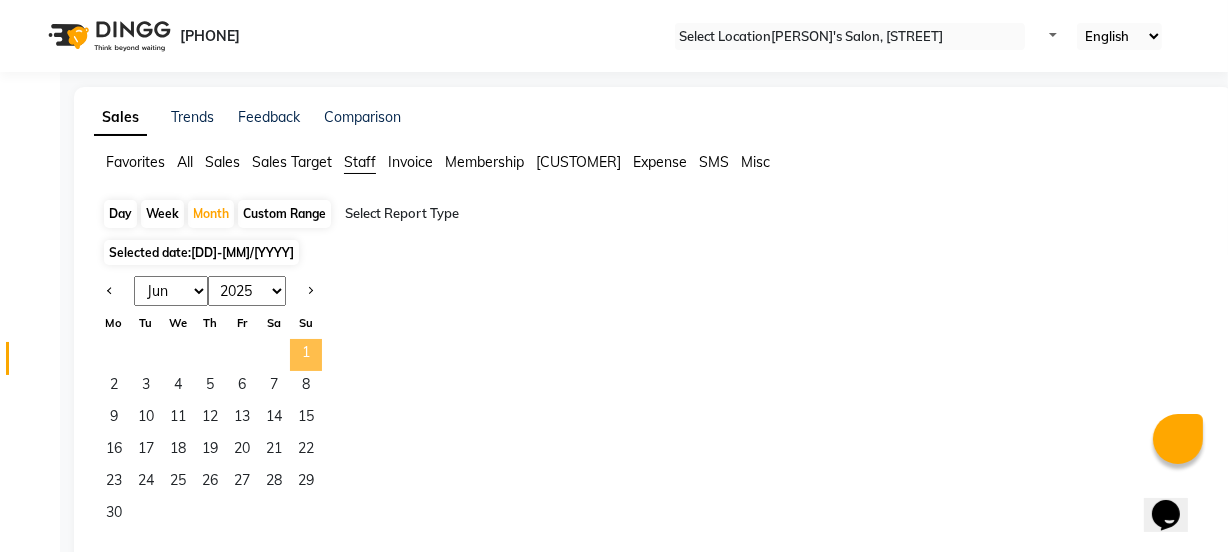 click on "1" at bounding box center [306, 355] 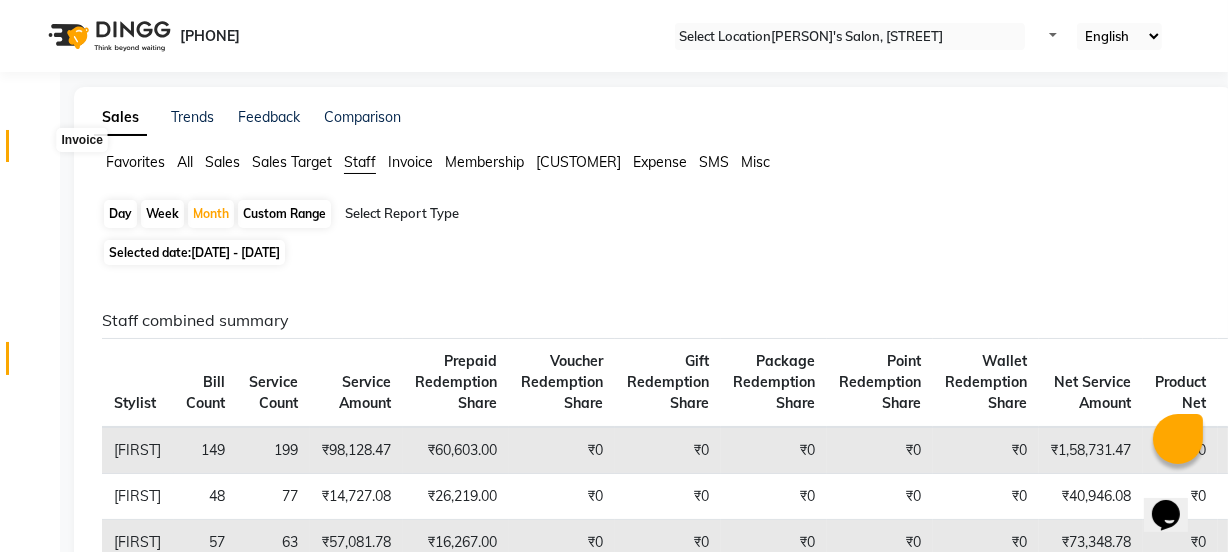 click at bounding box center (38, 151) 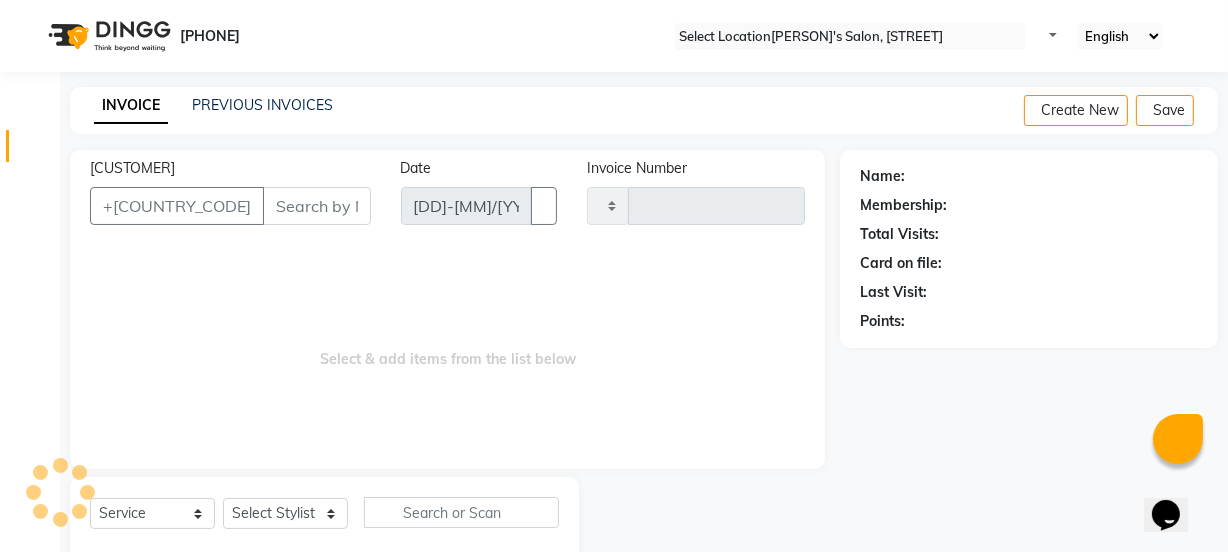scroll, scrollTop: 50, scrollLeft: 0, axis: vertical 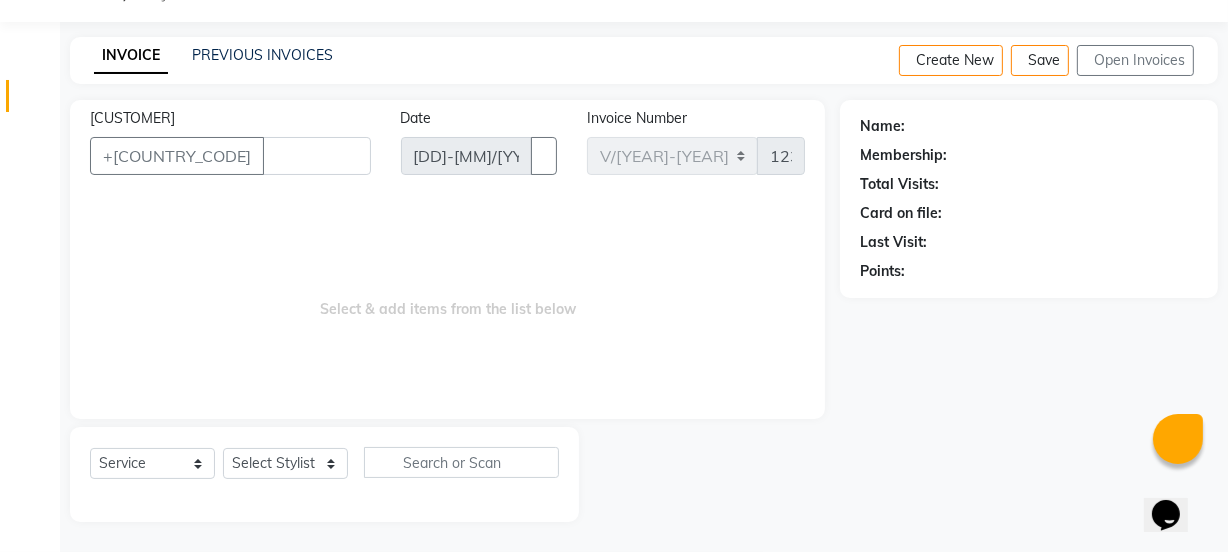 type 